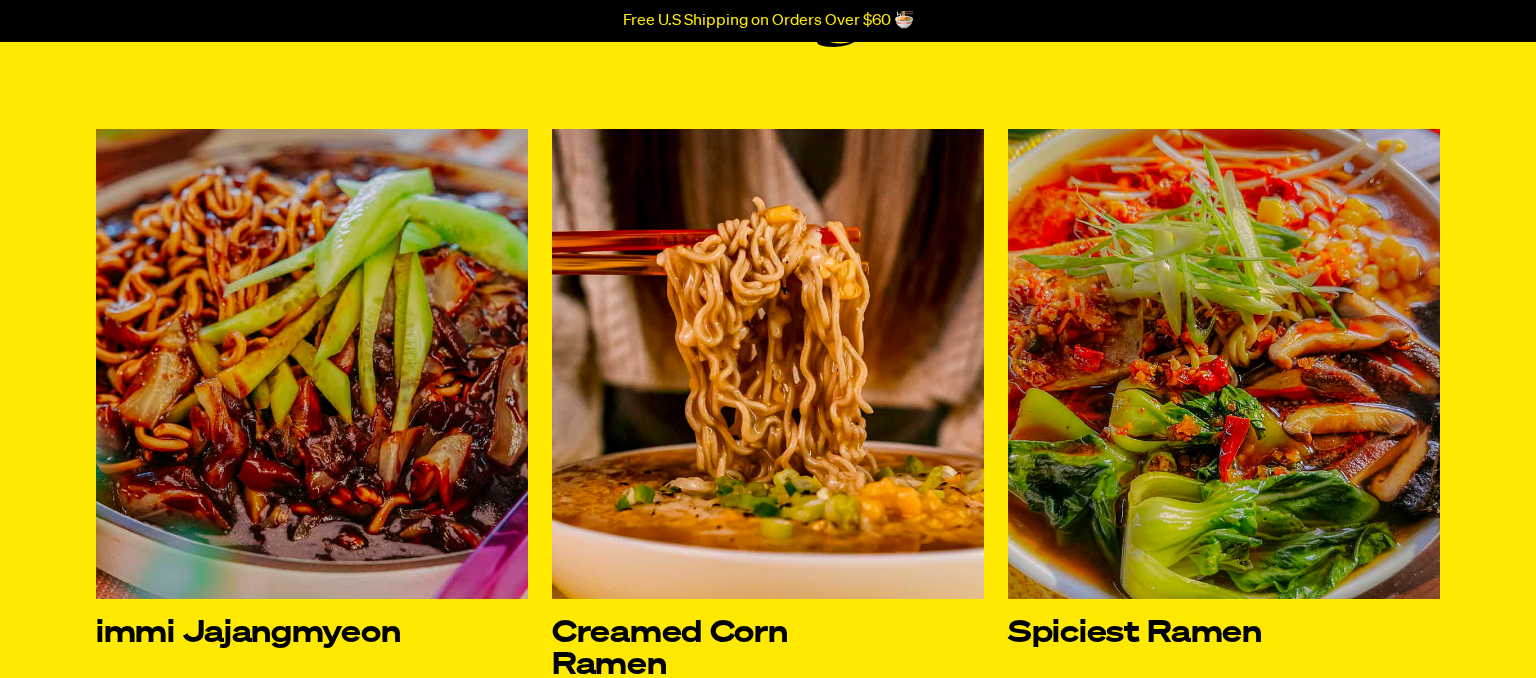 scroll, scrollTop: 7968, scrollLeft: 0, axis: vertical 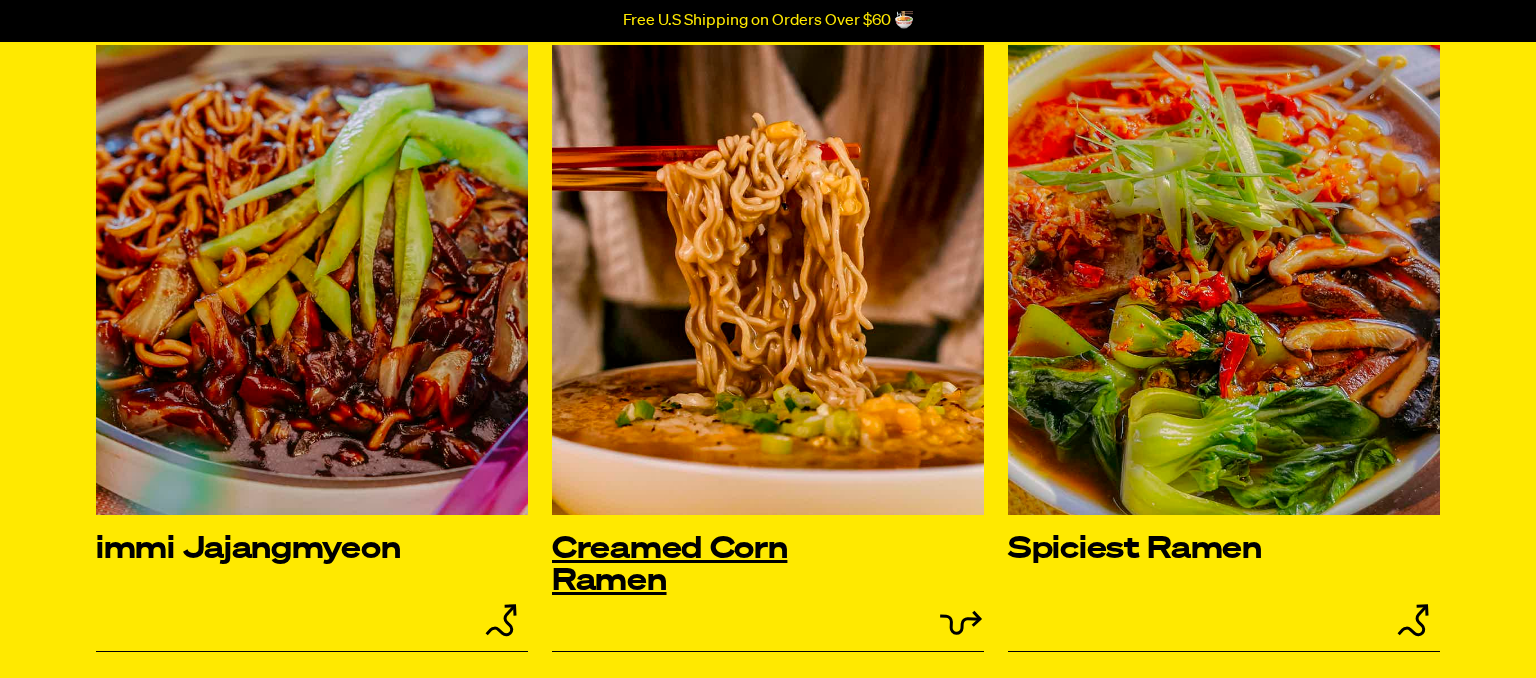 click on "Creamed Corn Ramen" at bounding box center [725, 566] 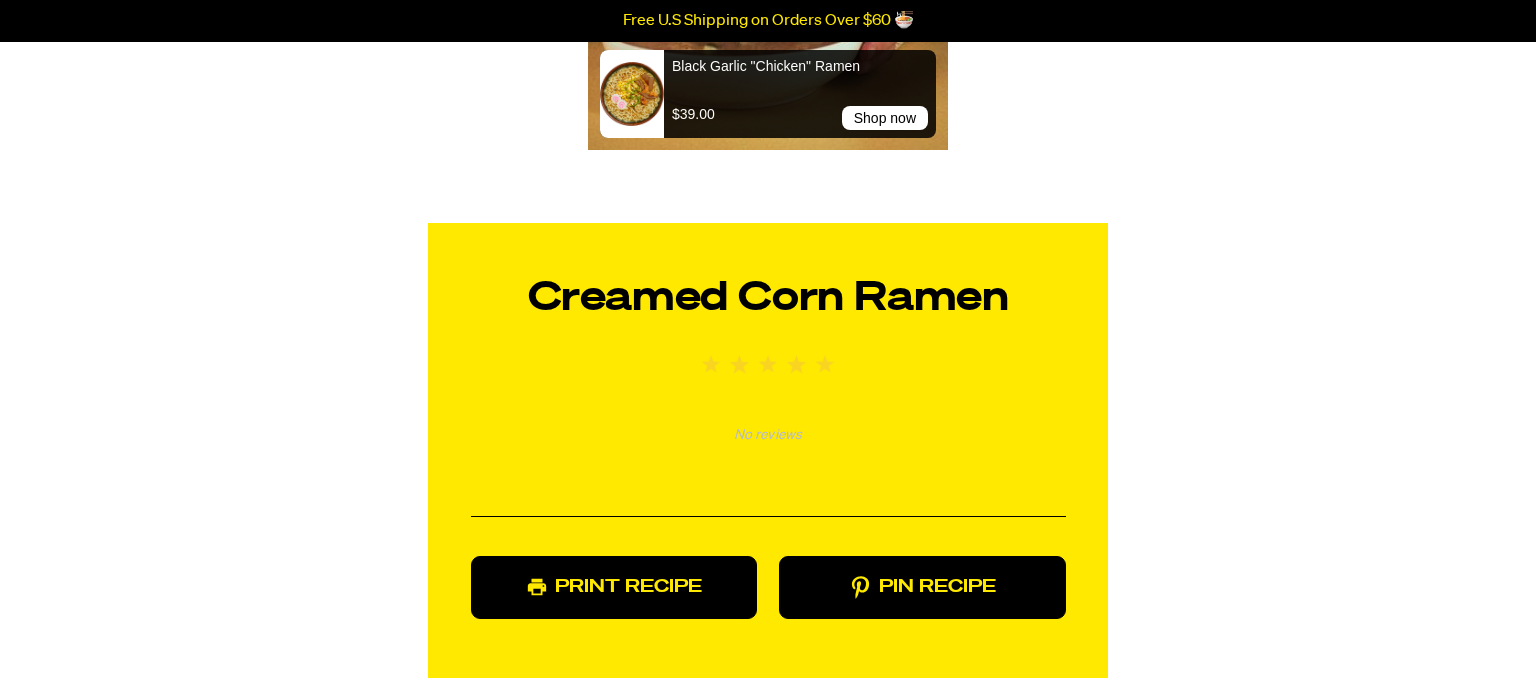 scroll, scrollTop: 1536, scrollLeft: 0, axis: vertical 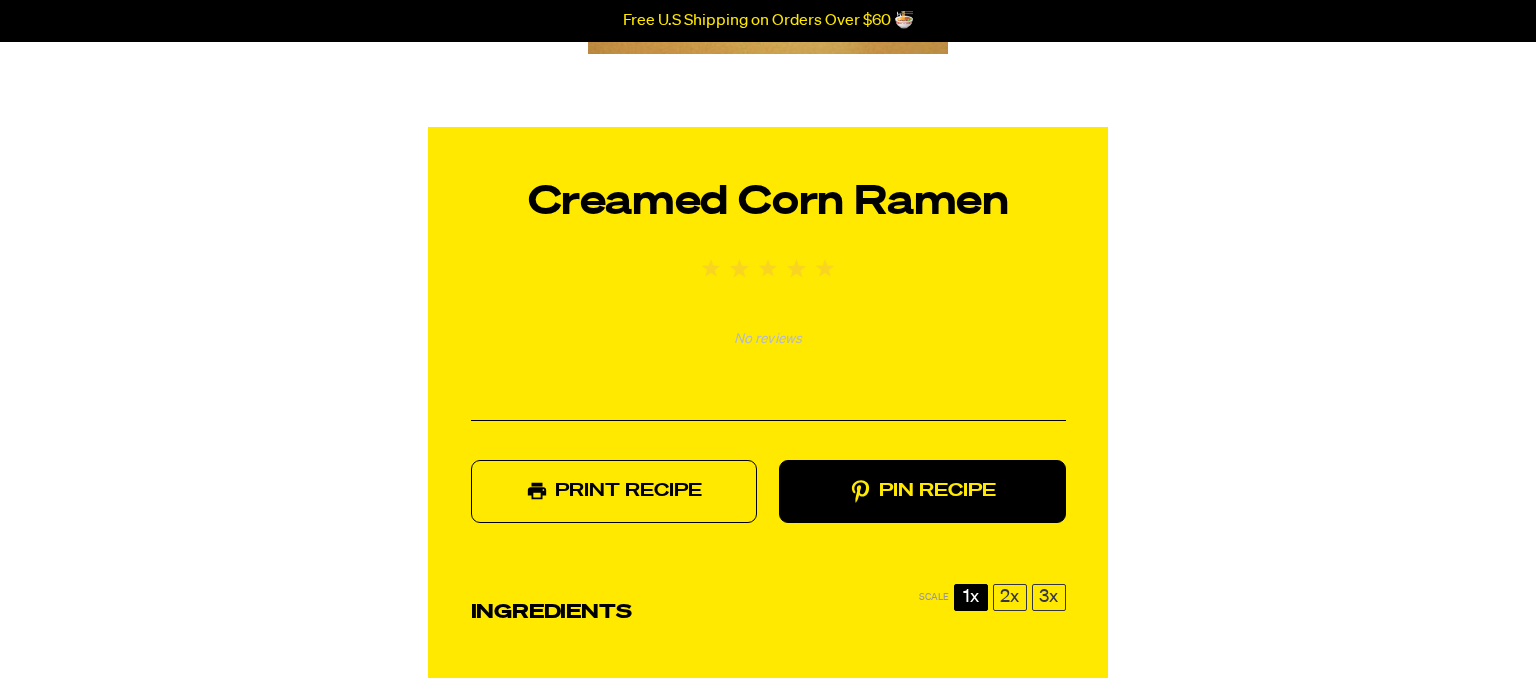 click on "Print Recipe" at bounding box center (614, 491) 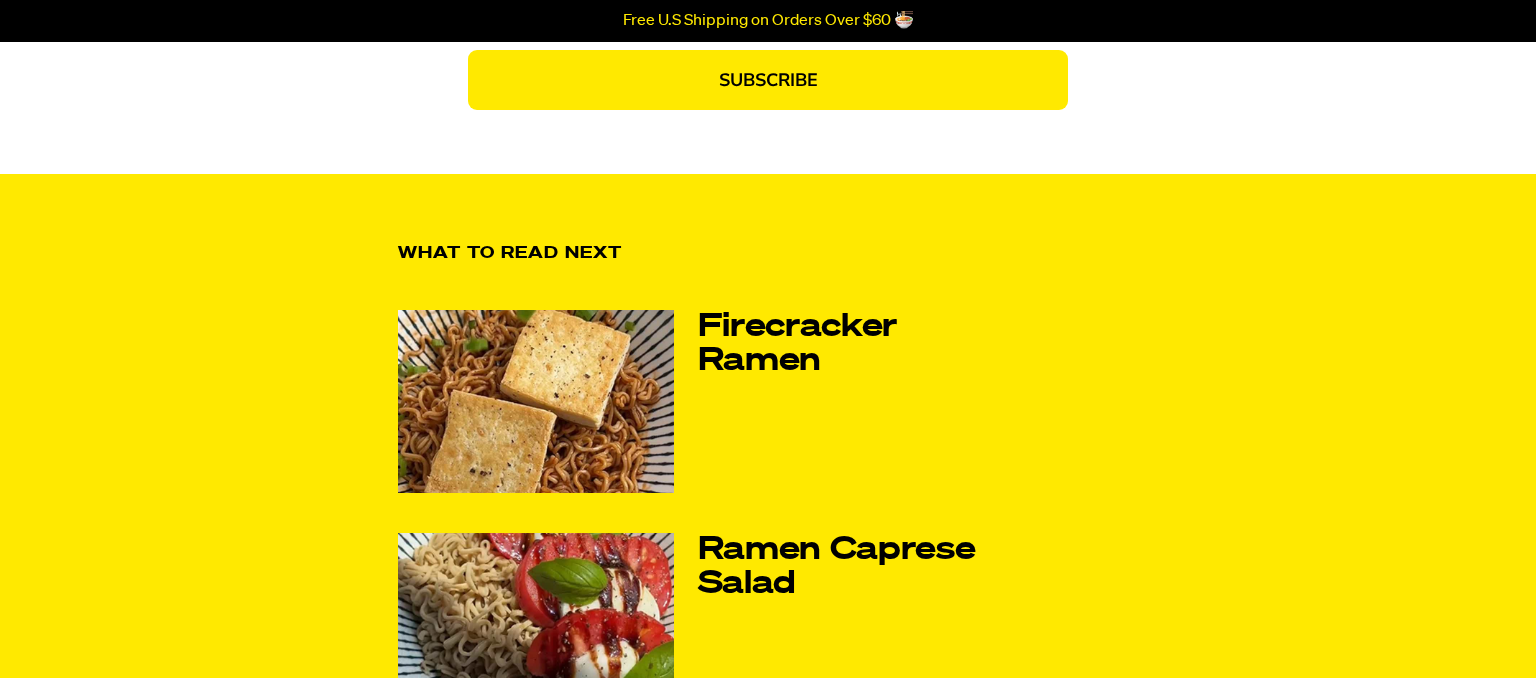 scroll, scrollTop: 3456, scrollLeft: 0, axis: vertical 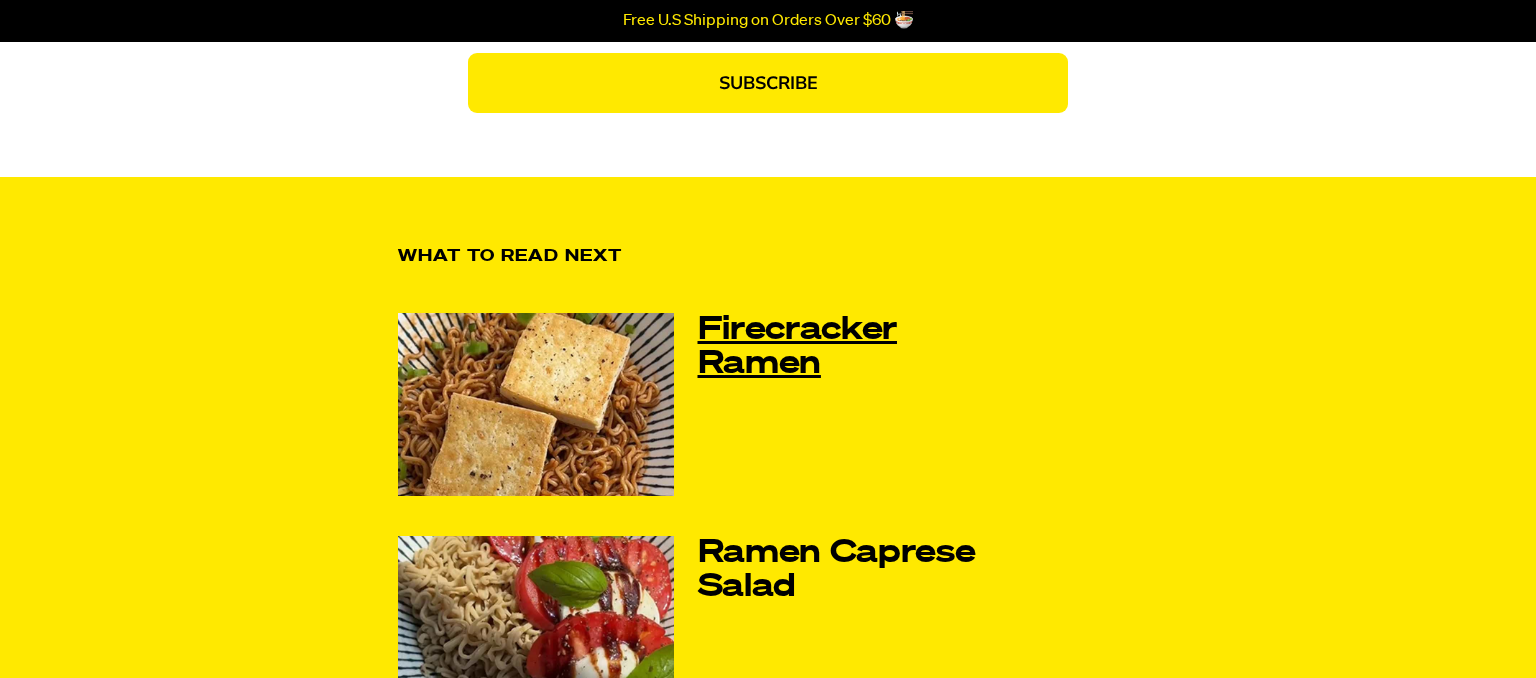 click on "Firecracker Ramen" at bounding box center (835, 347) 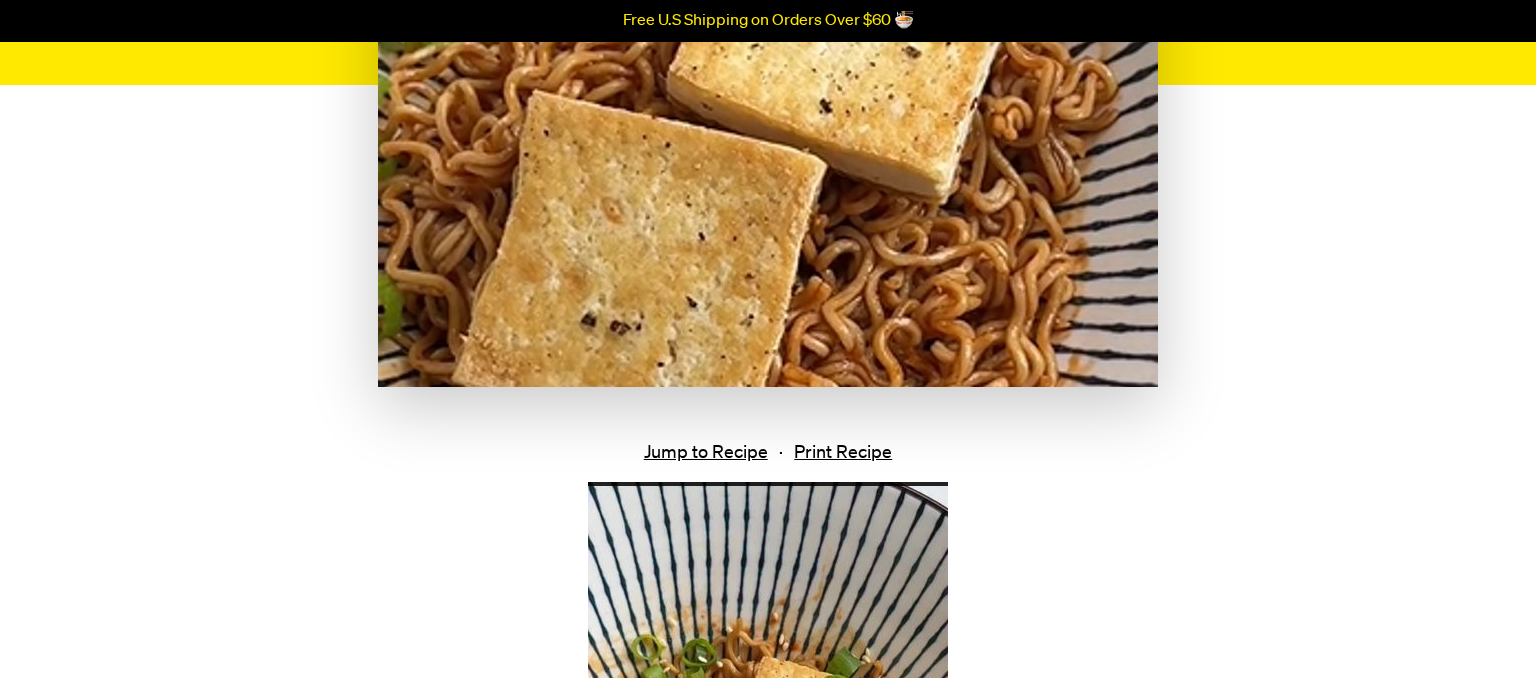 scroll, scrollTop: 480, scrollLeft: 0, axis: vertical 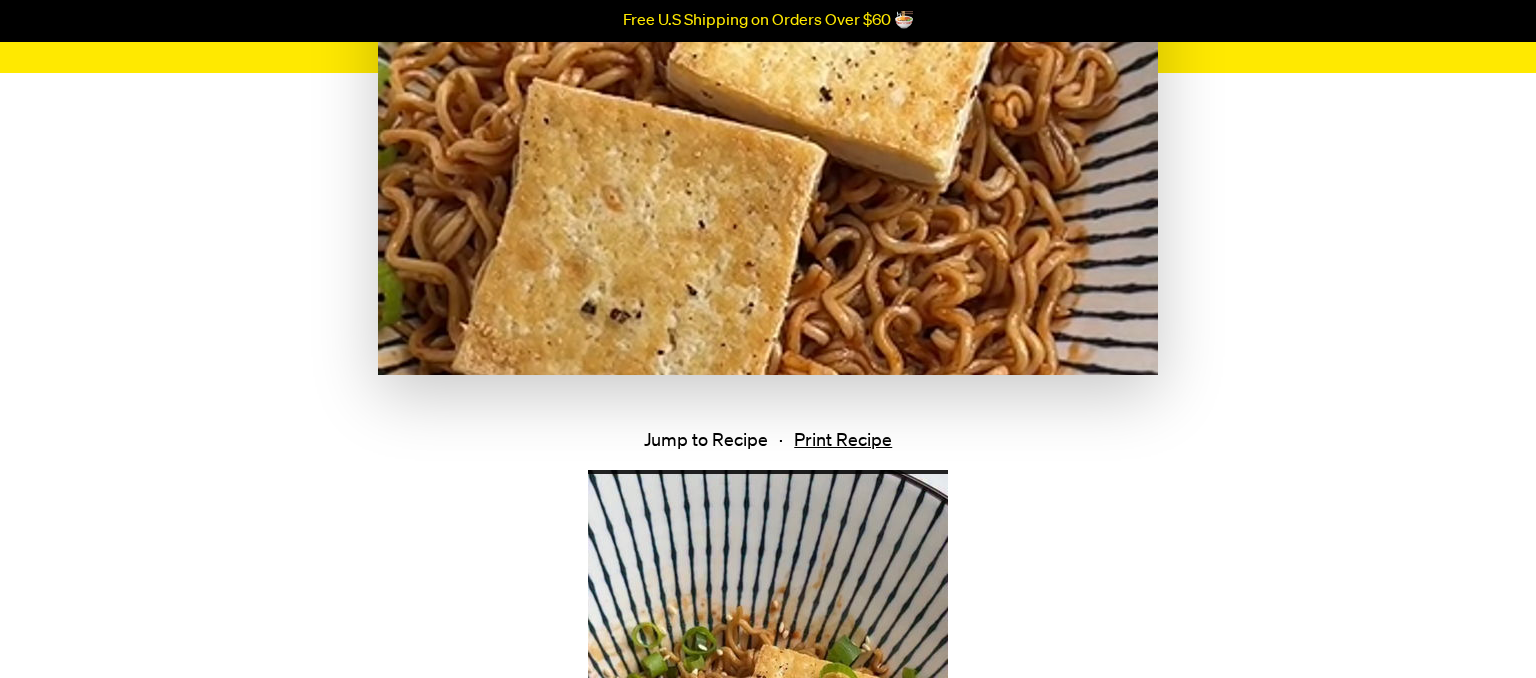 click on "Jump to Recipe" at bounding box center [706, 441] 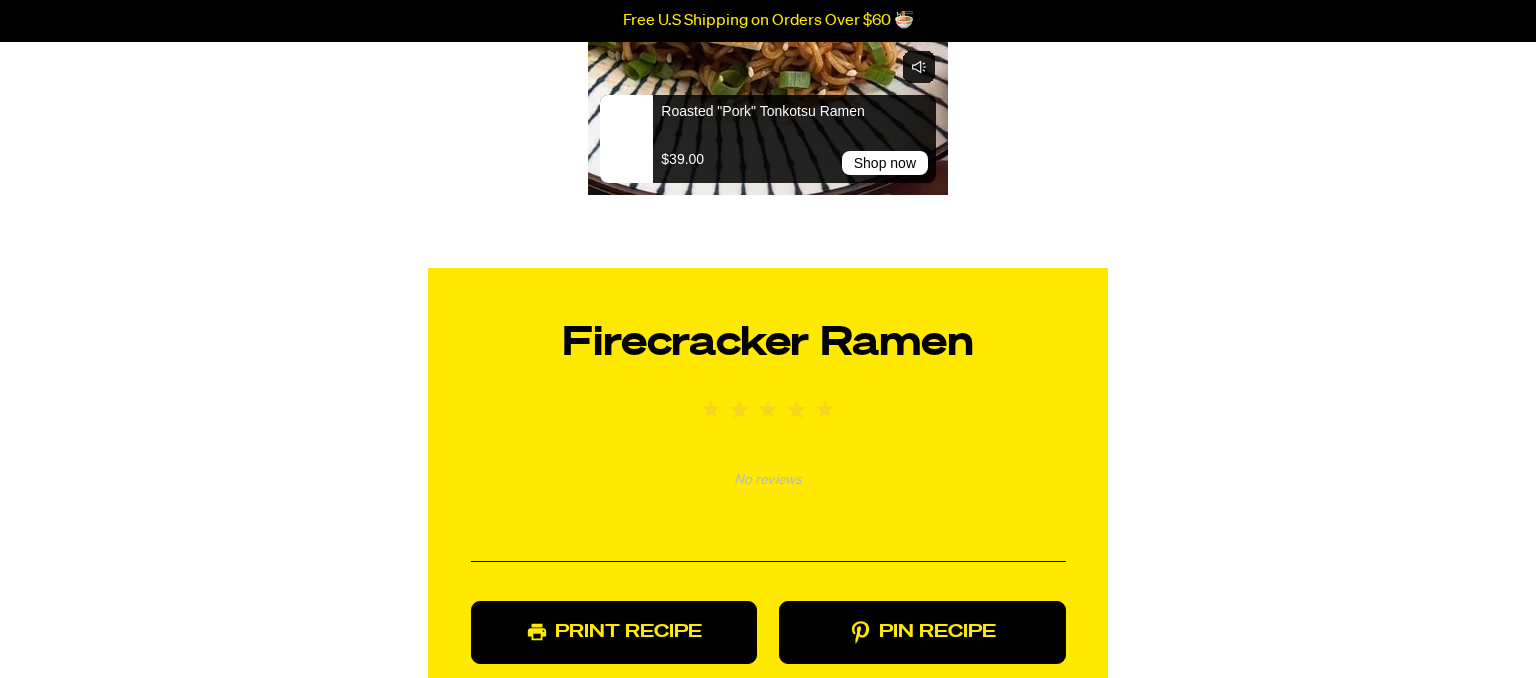 scroll, scrollTop: 1446, scrollLeft: 0, axis: vertical 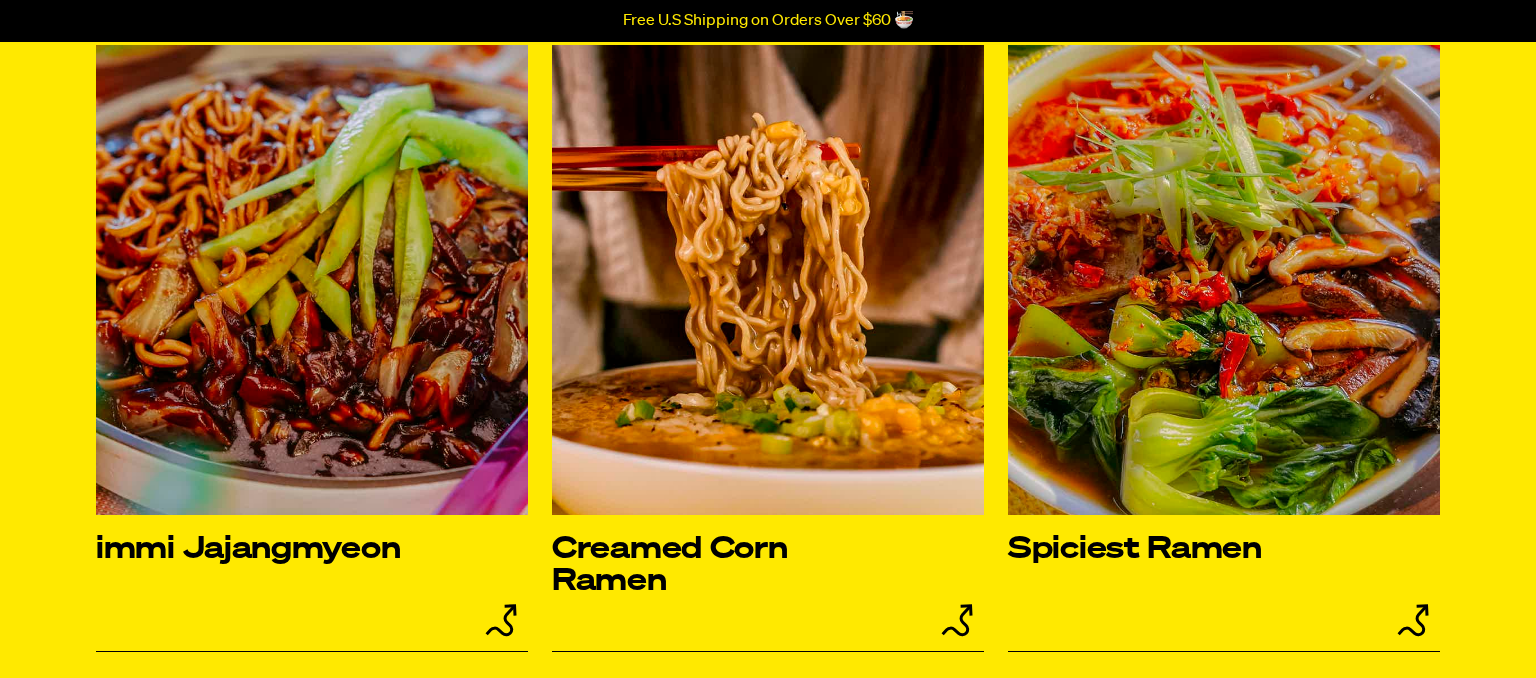 click on "More Recipes" at bounding box center (768, 761) 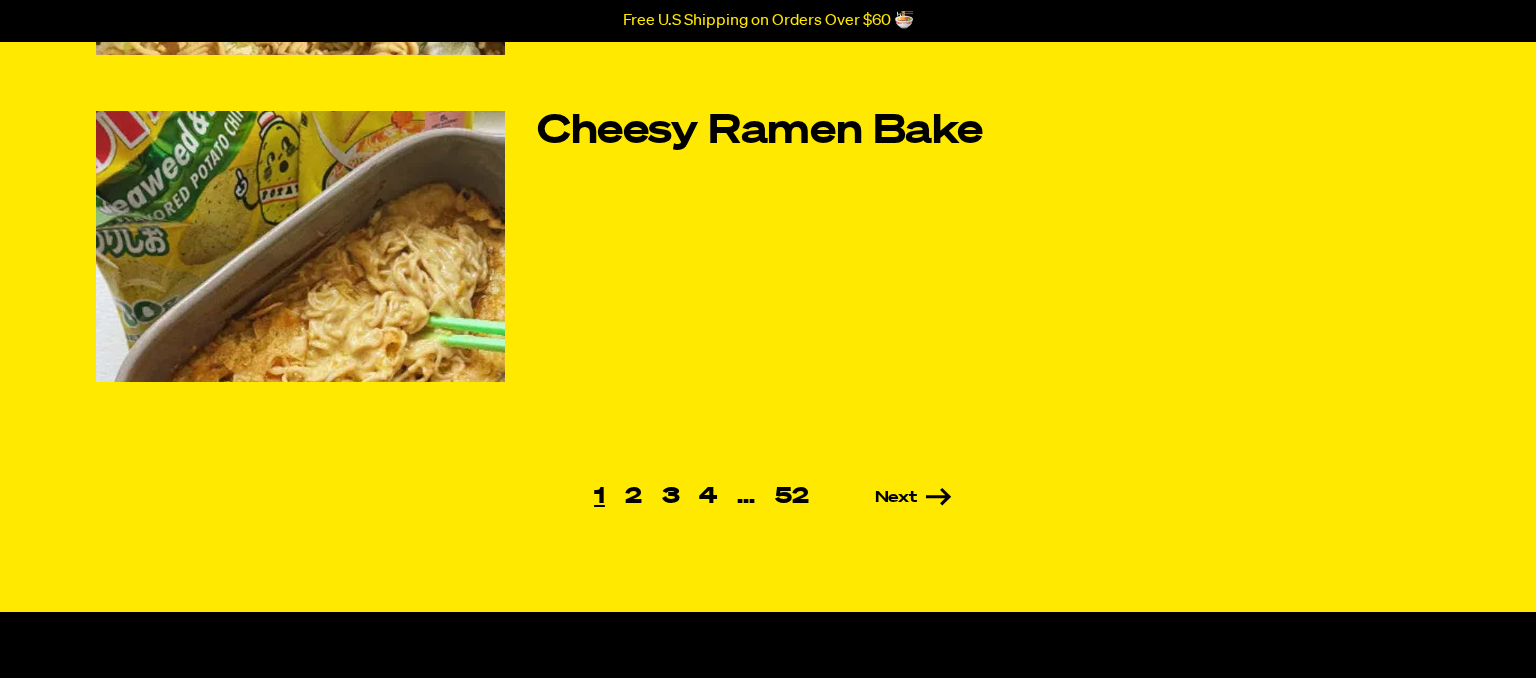scroll, scrollTop: 1440, scrollLeft: 0, axis: vertical 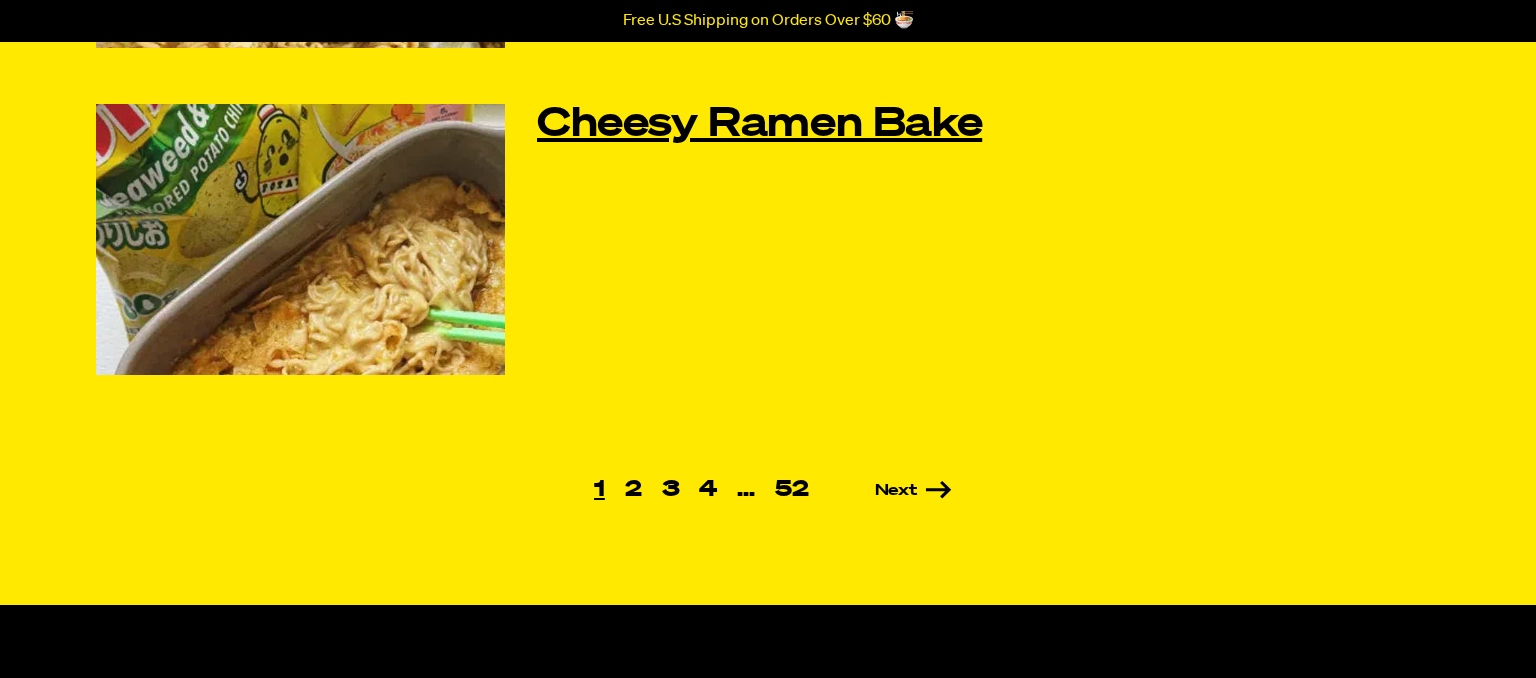 click on "Cheesy Ramen Bake" at bounding box center [813, 125] 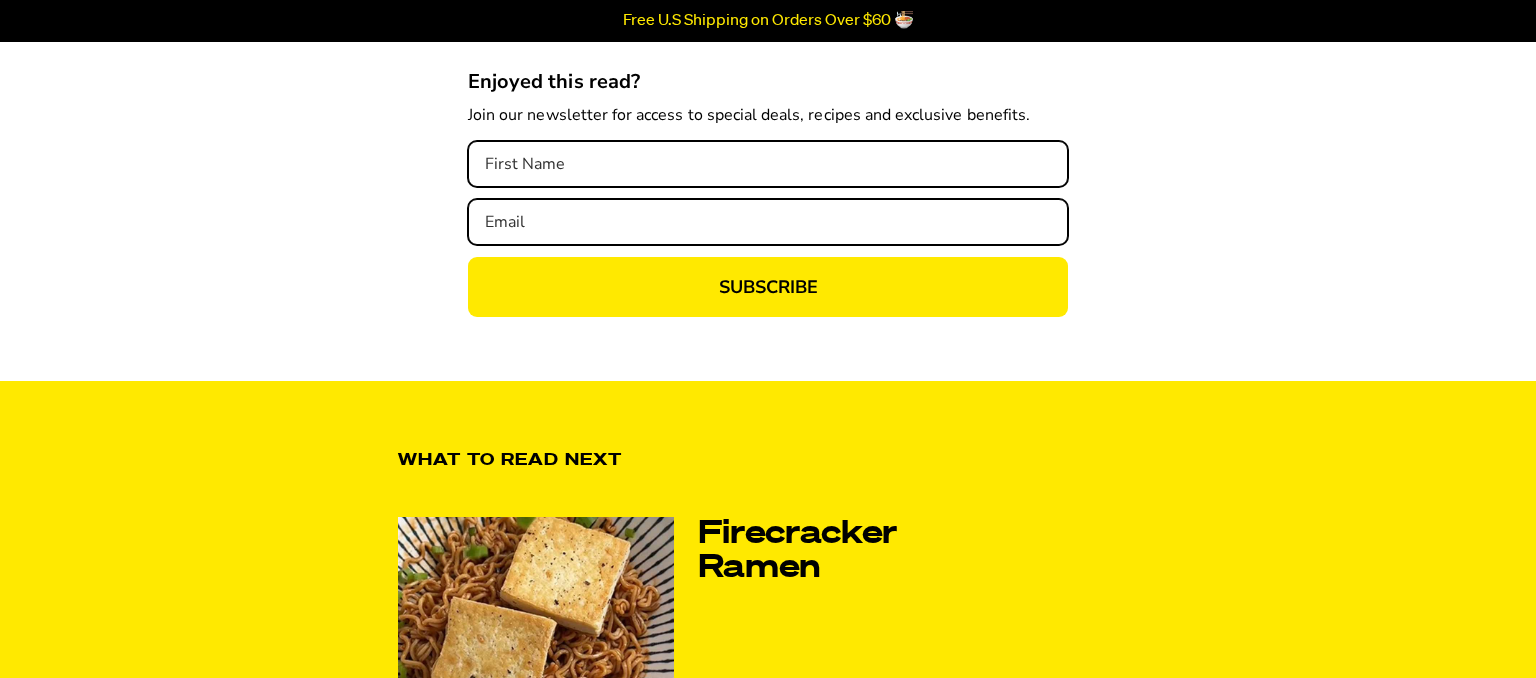 scroll, scrollTop: 3744, scrollLeft: 0, axis: vertical 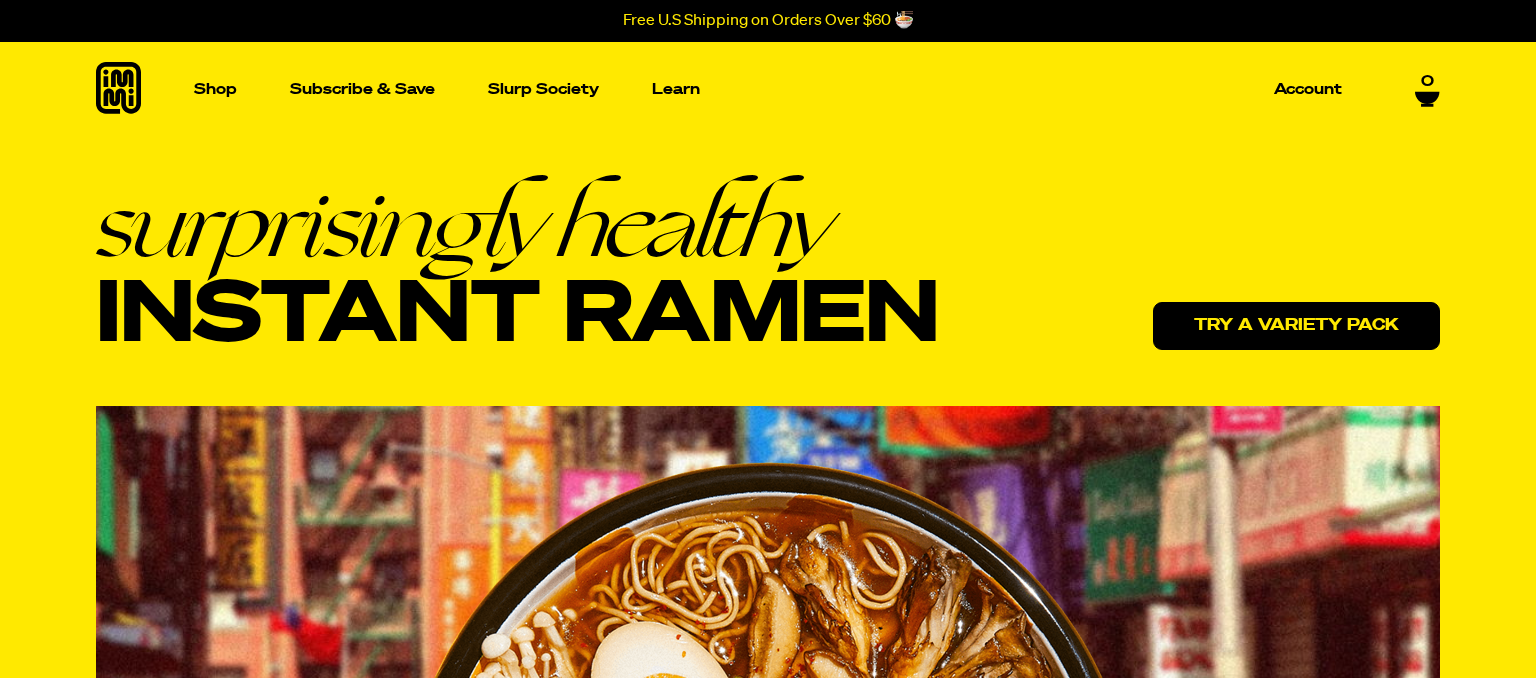 click on "Try a variety pack" at bounding box center (1296, 326) 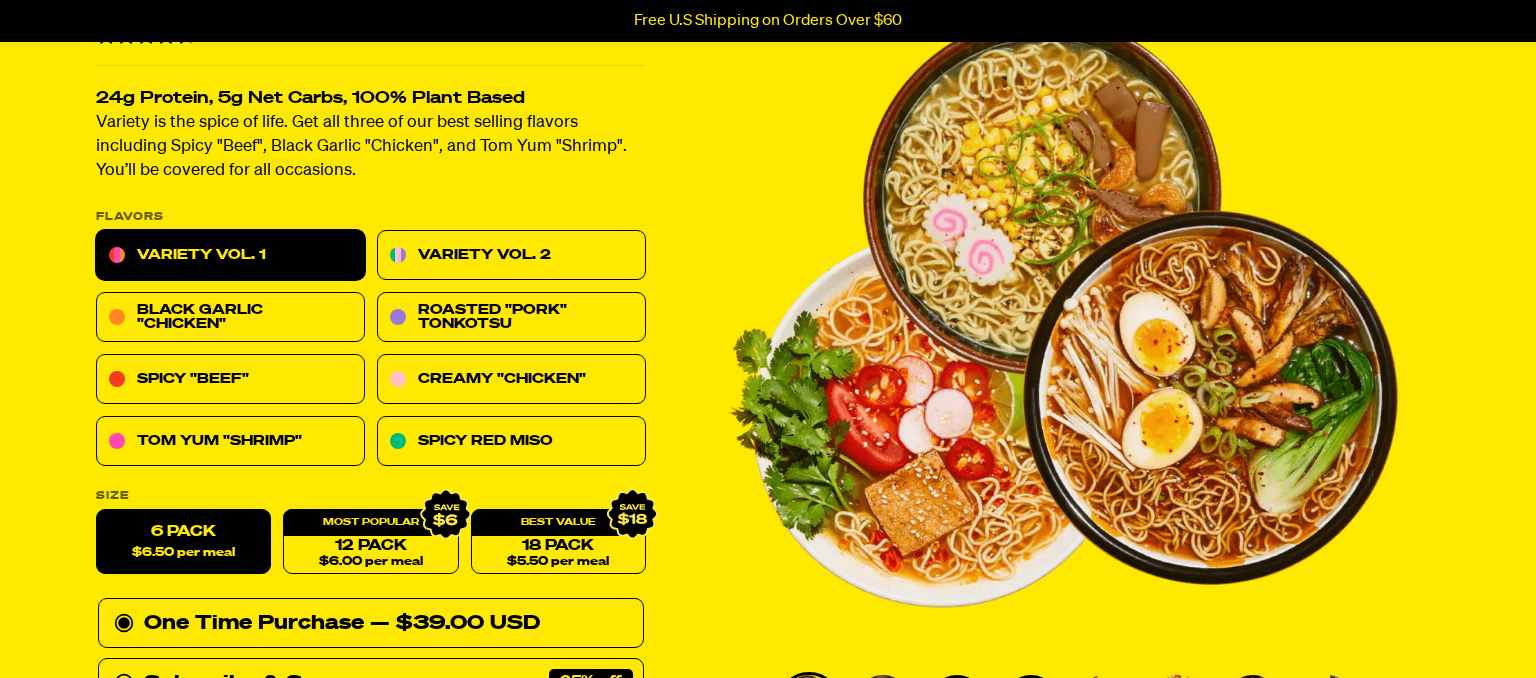 scroll, scrollTop: 192, scrollLeft: 0, axis: vertical 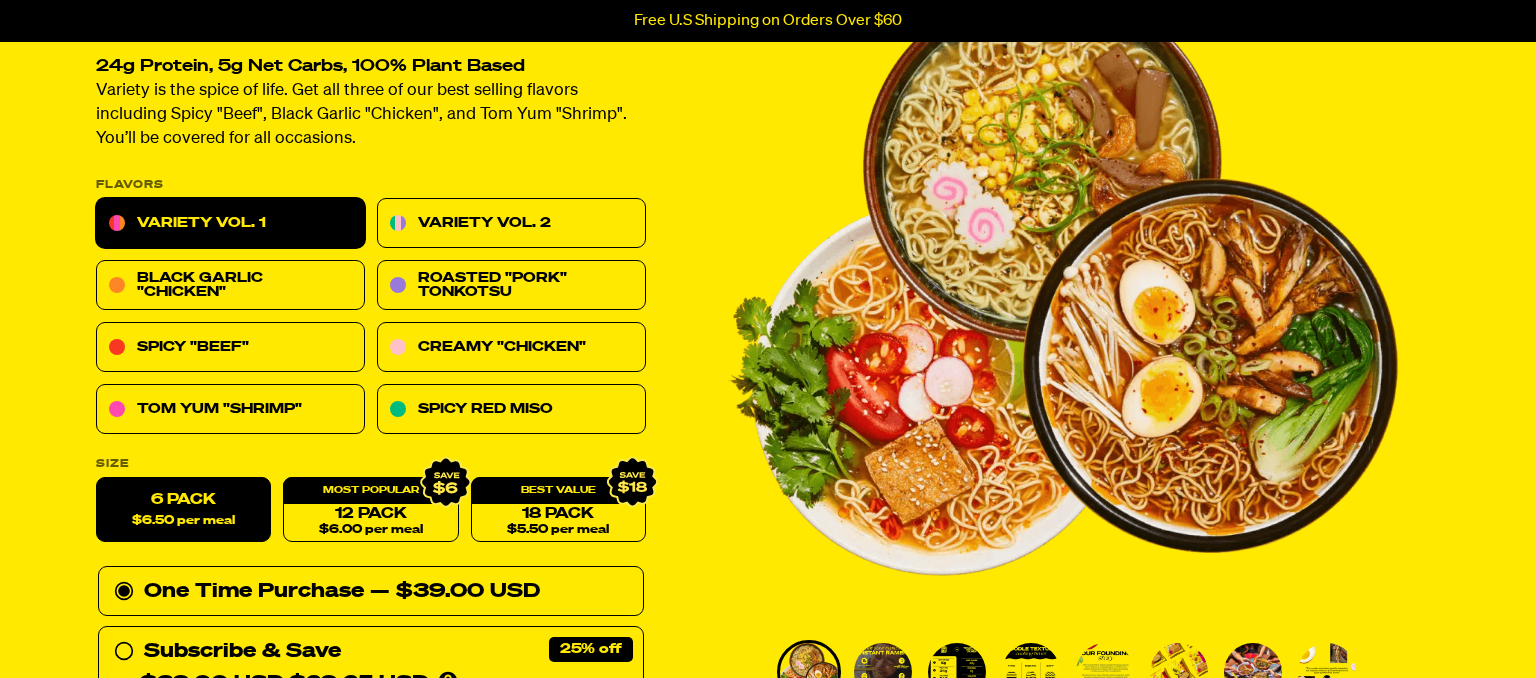 click on "6 Pack $6.50 per meal" at bounding box center (183, 510) 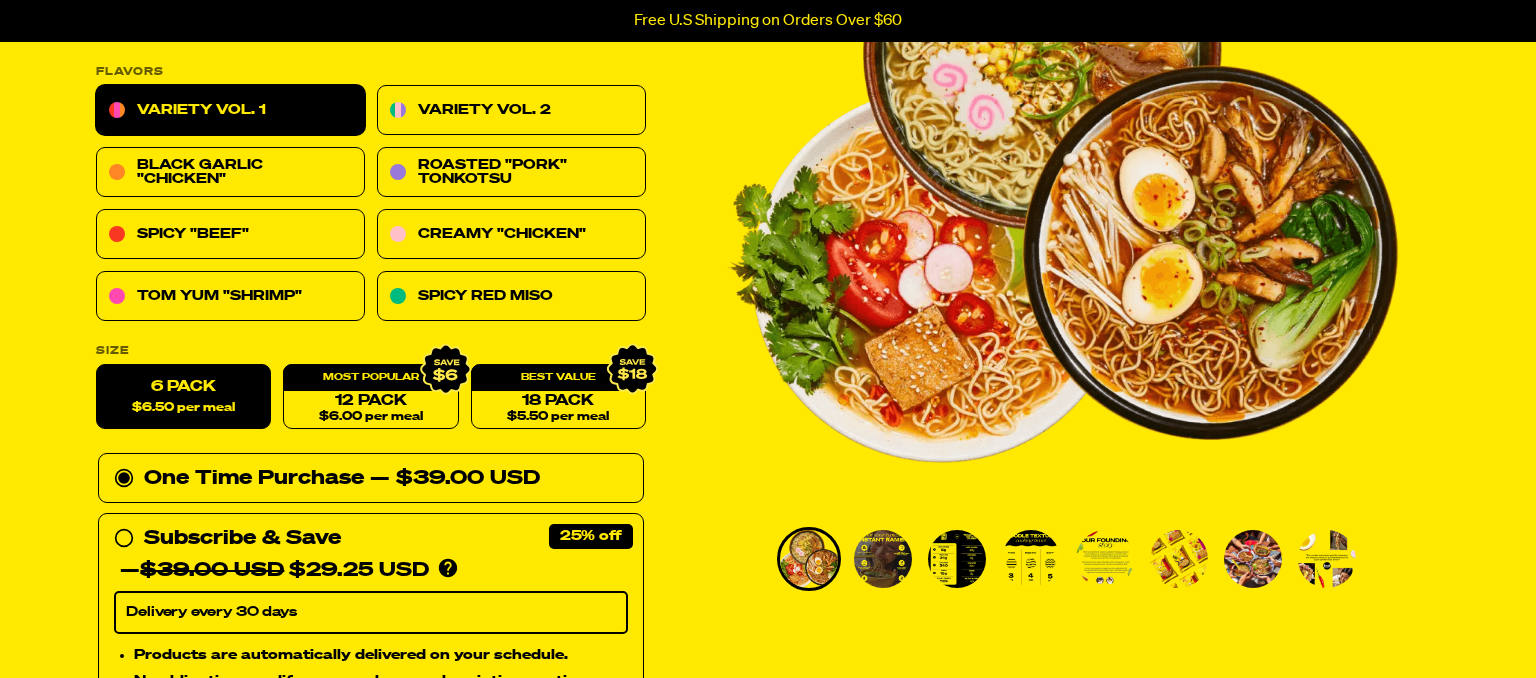 scroll, scrollTop: 384, scrollLeft: 0, axis: vertical 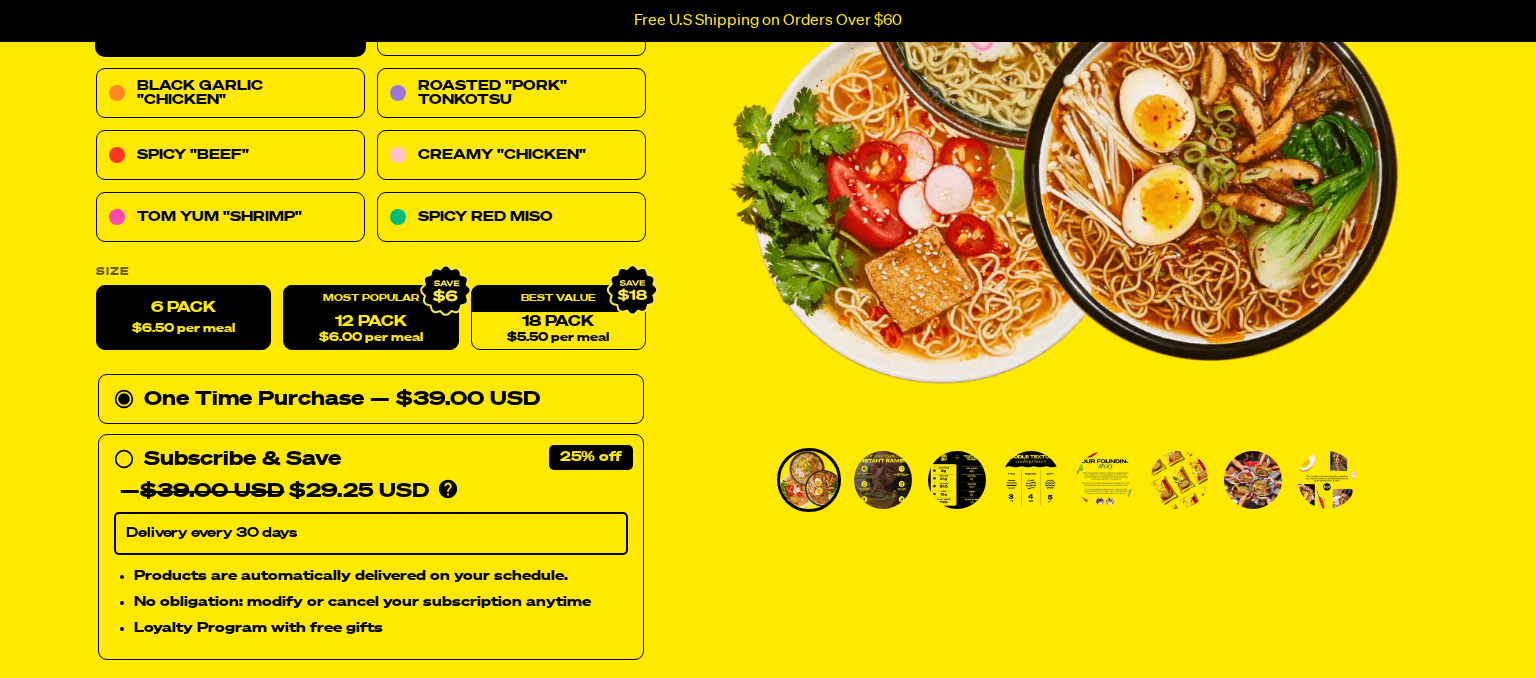 click on "12 Pack  $6.00 per meal" at bounding box center (370, 318) 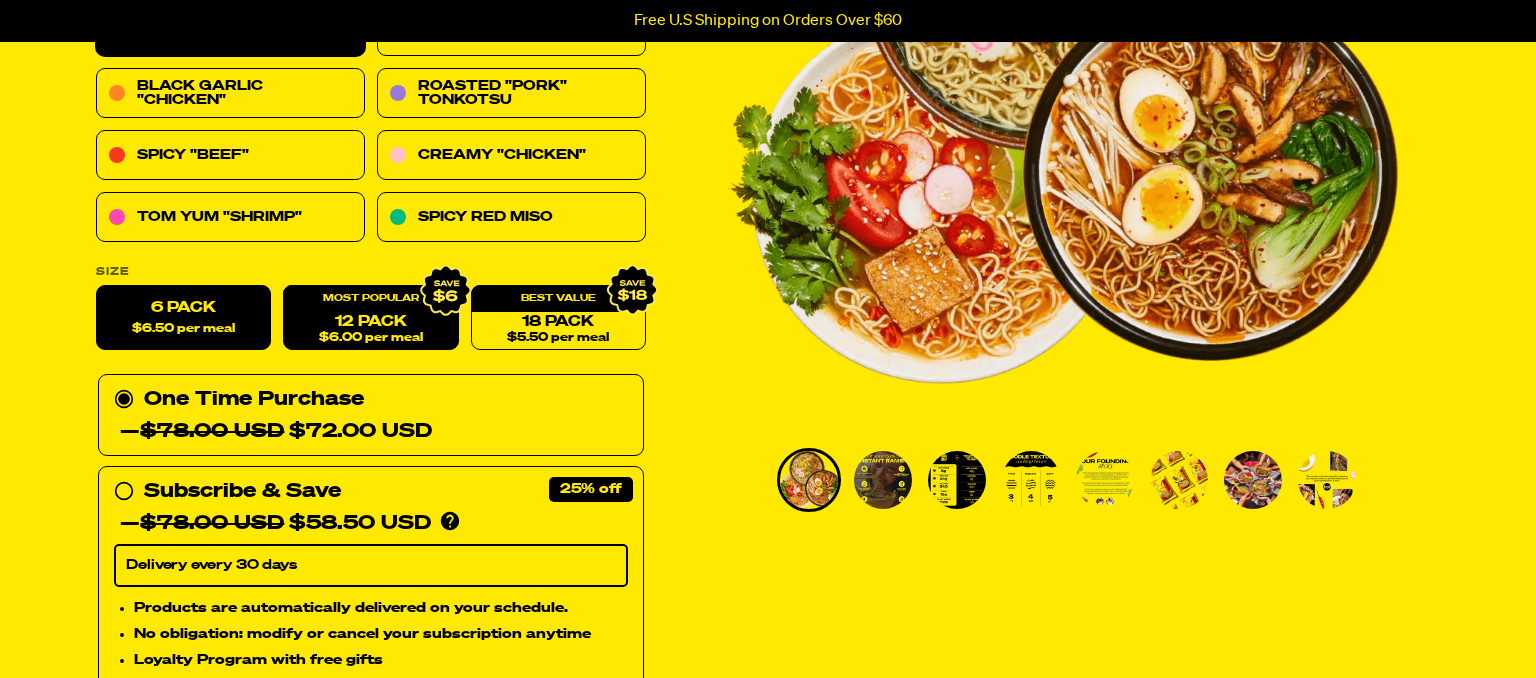 click on "6 Pack $6.50 per meal" at bounding box center [183, 318] 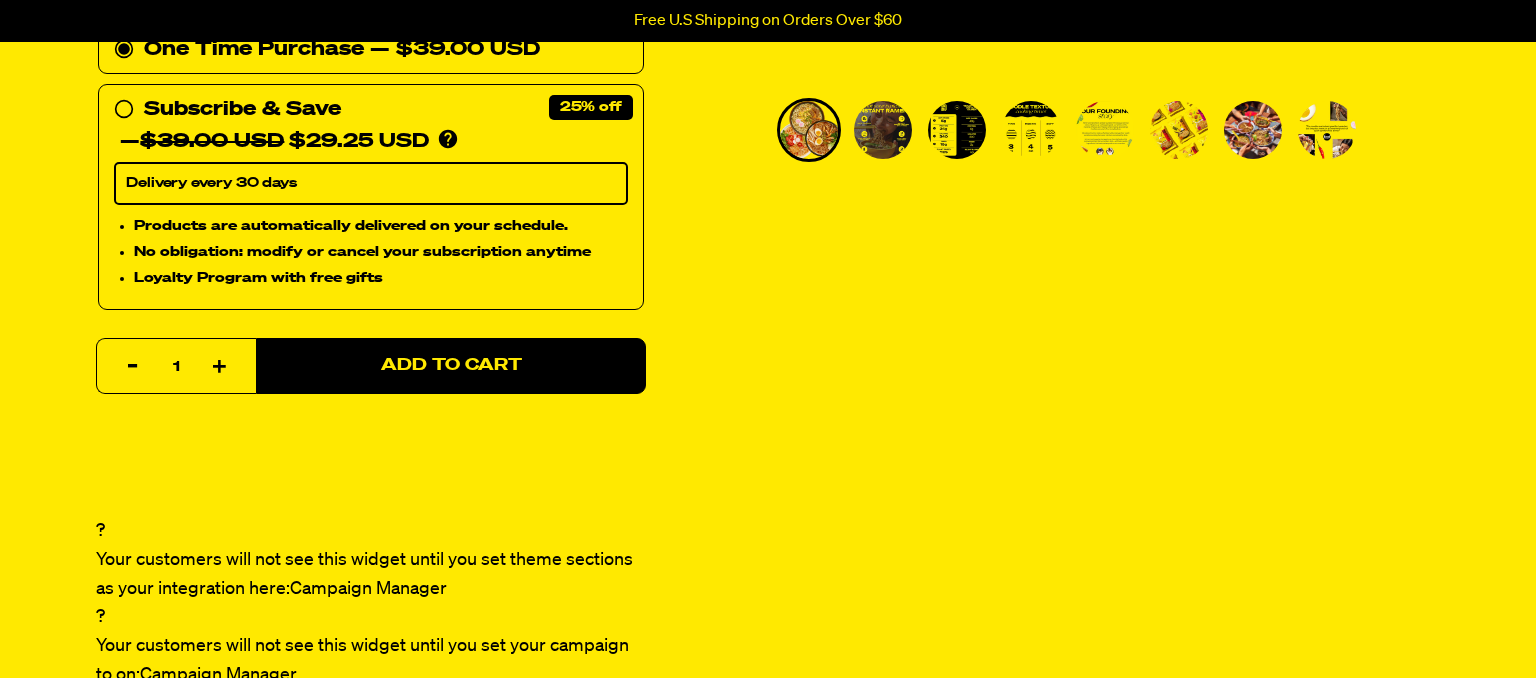 scroll, scrollTop: 768, scrollLeft: 0, axis: vertical 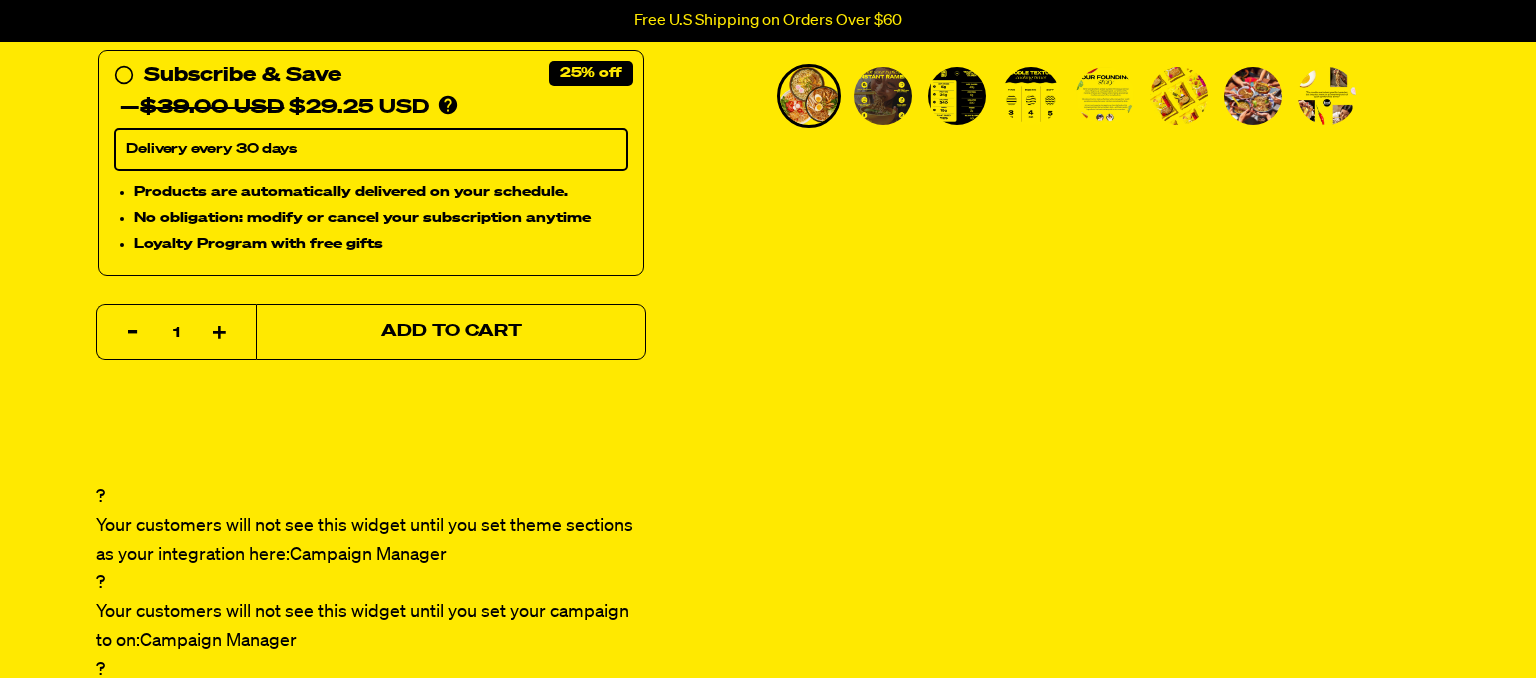 click on "Add to Cart" at bounding box center (451, 332) 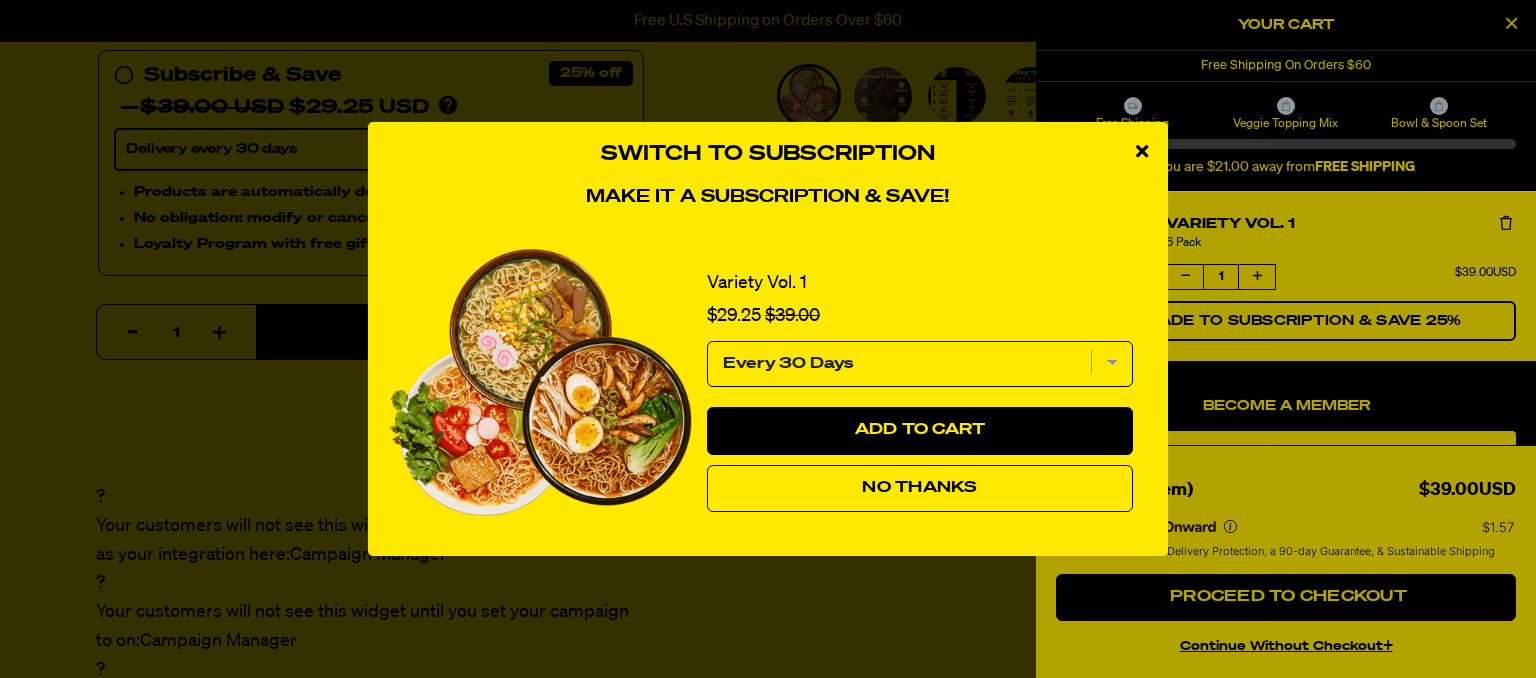 click on "No Thanks" at bounding box center [920, 489] 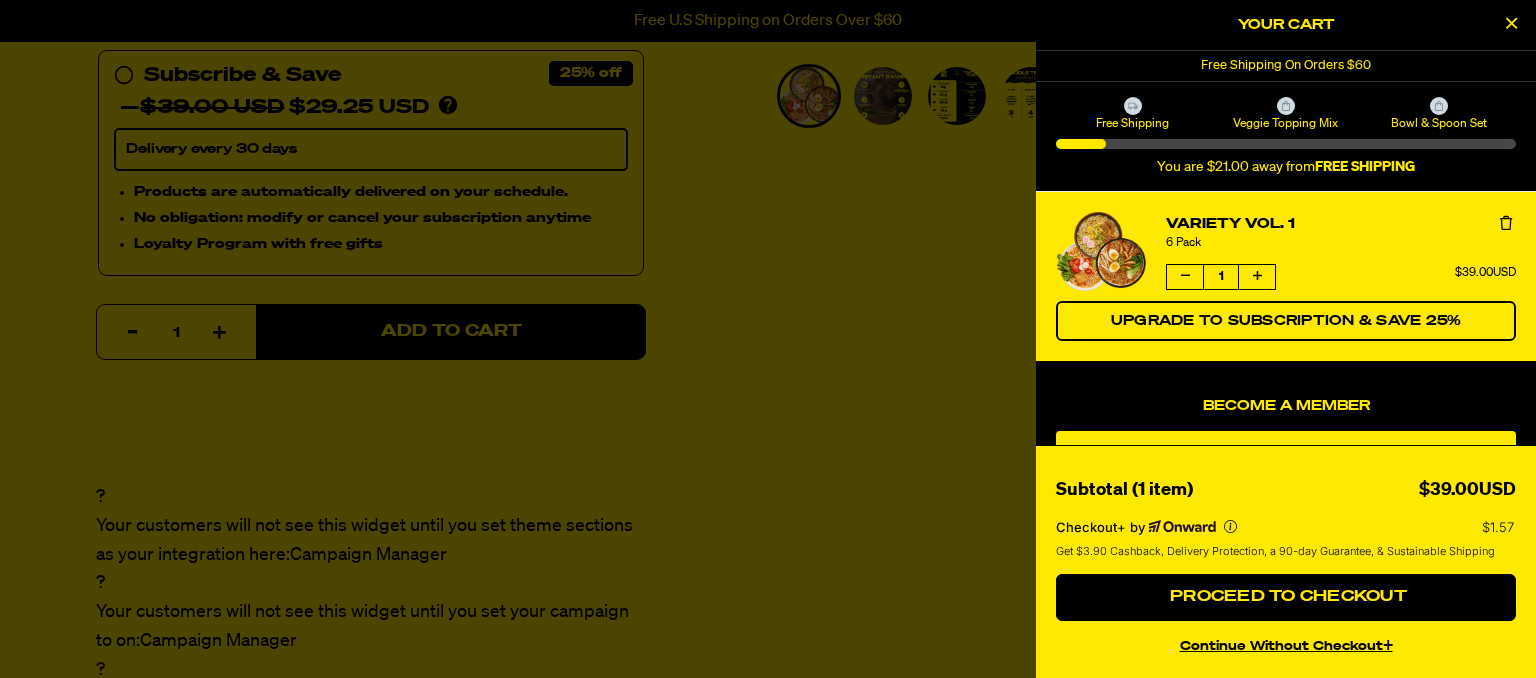 click at bounding box center [1511, 23] 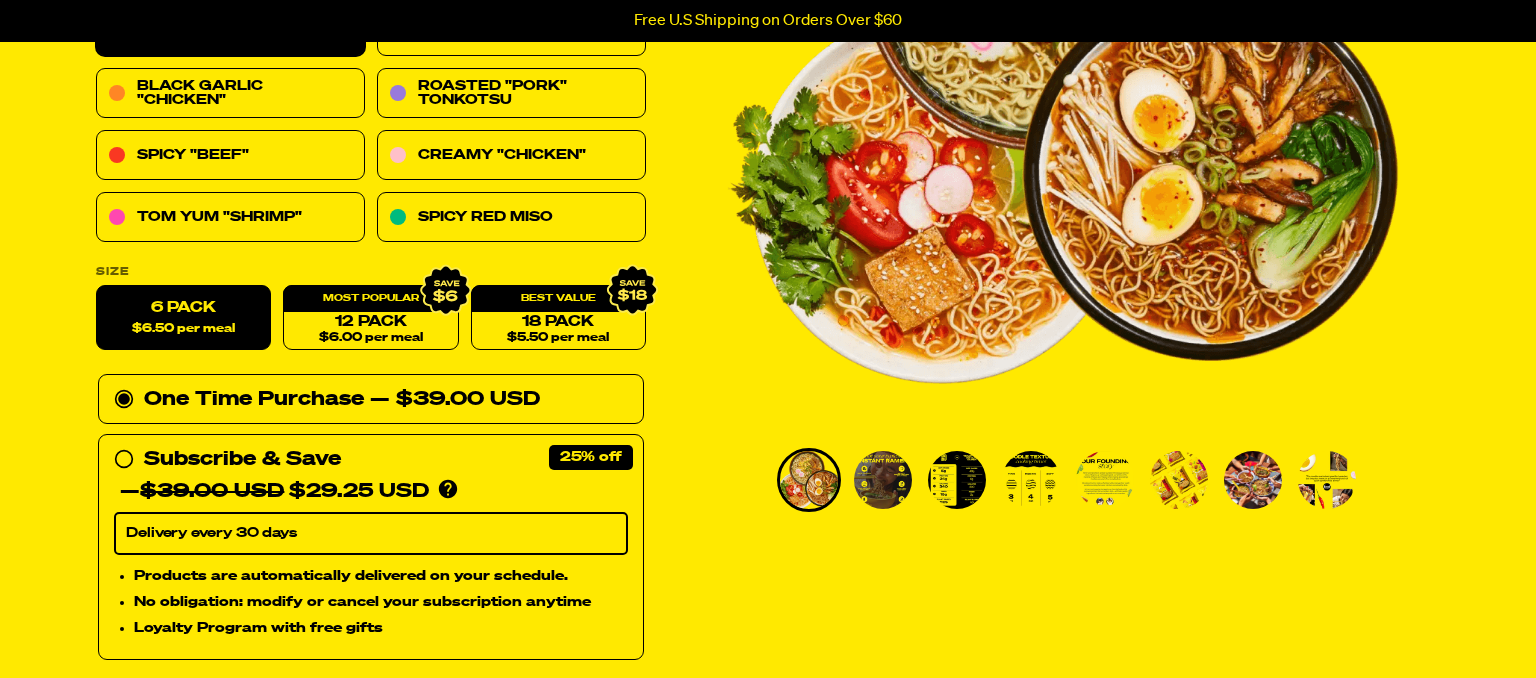 scroll, scrollTop: 0, scrollLeft: 0, axis: both 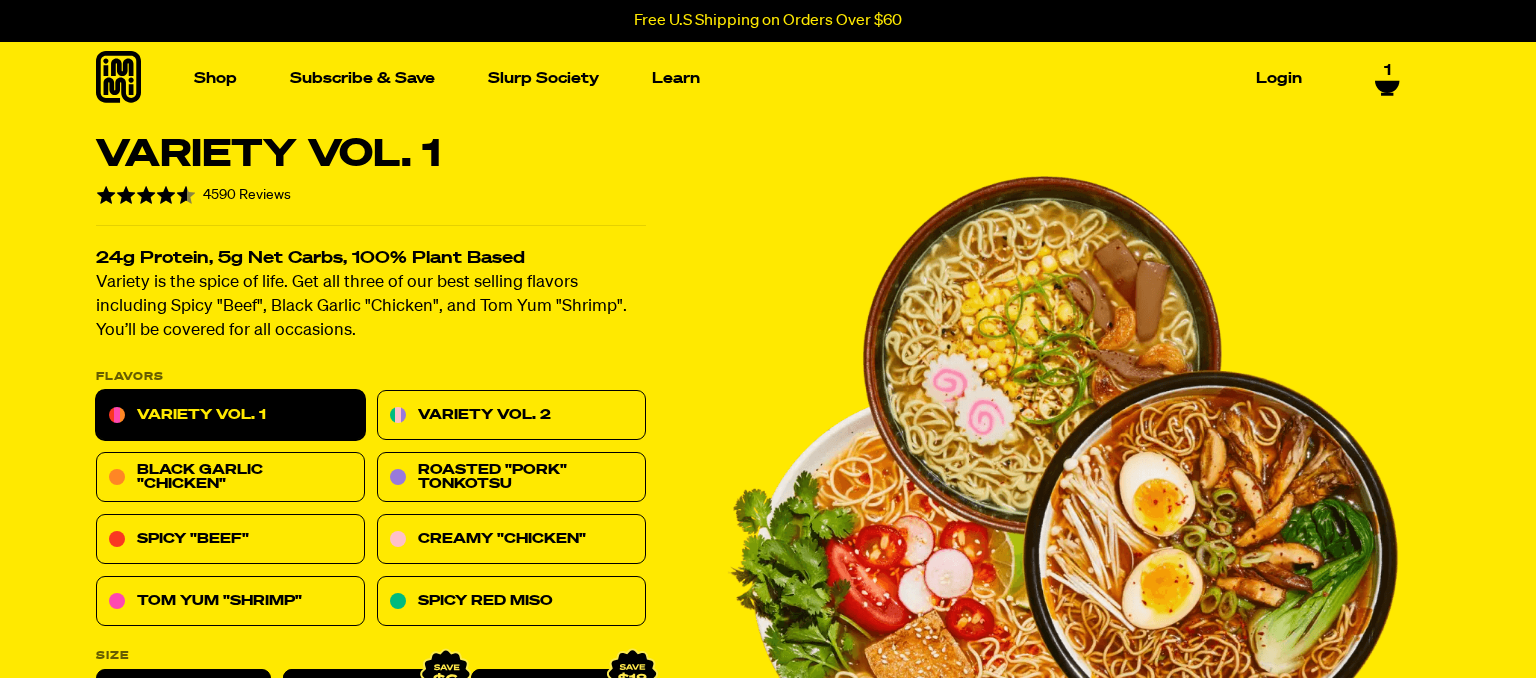 click 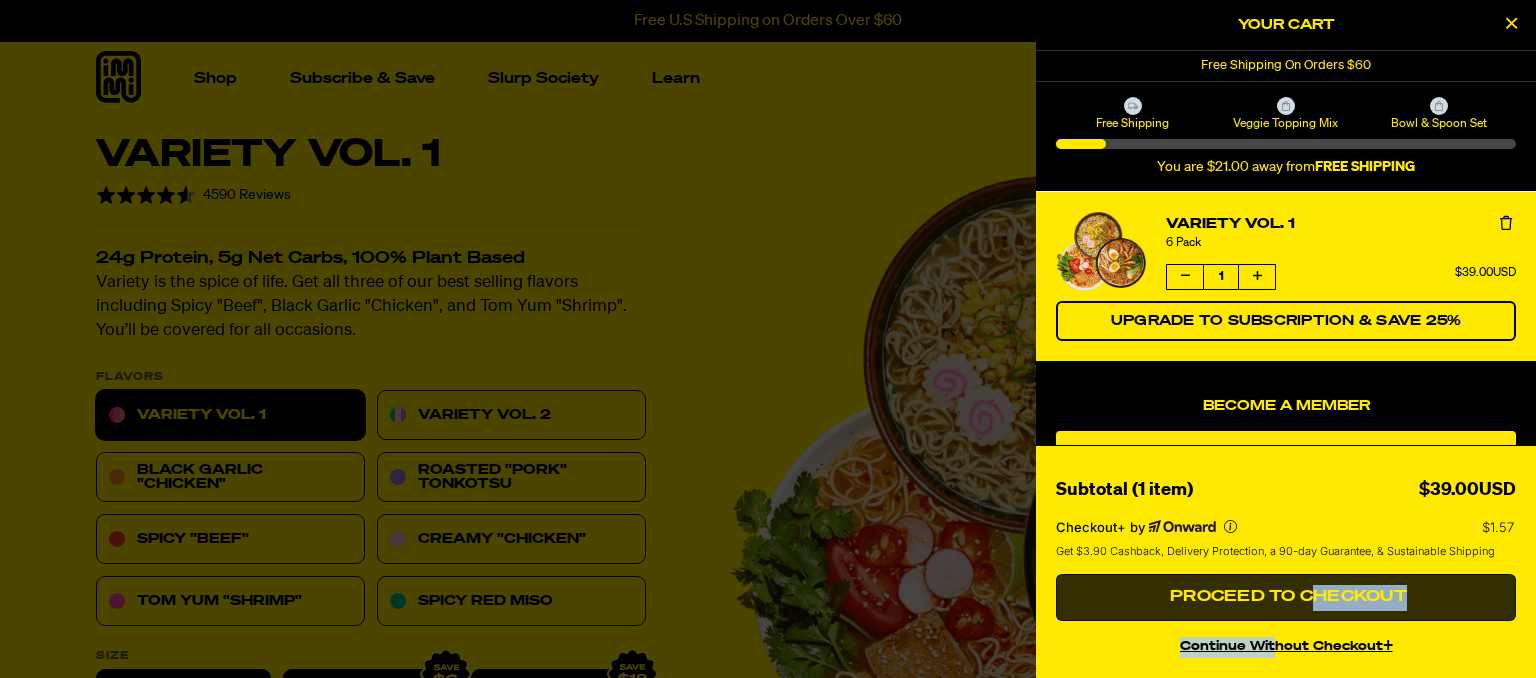drag, startPoint x: 1304, startPoint y: 602, endPoint x: 1277, endPoint y: 659, distance: 63.07139 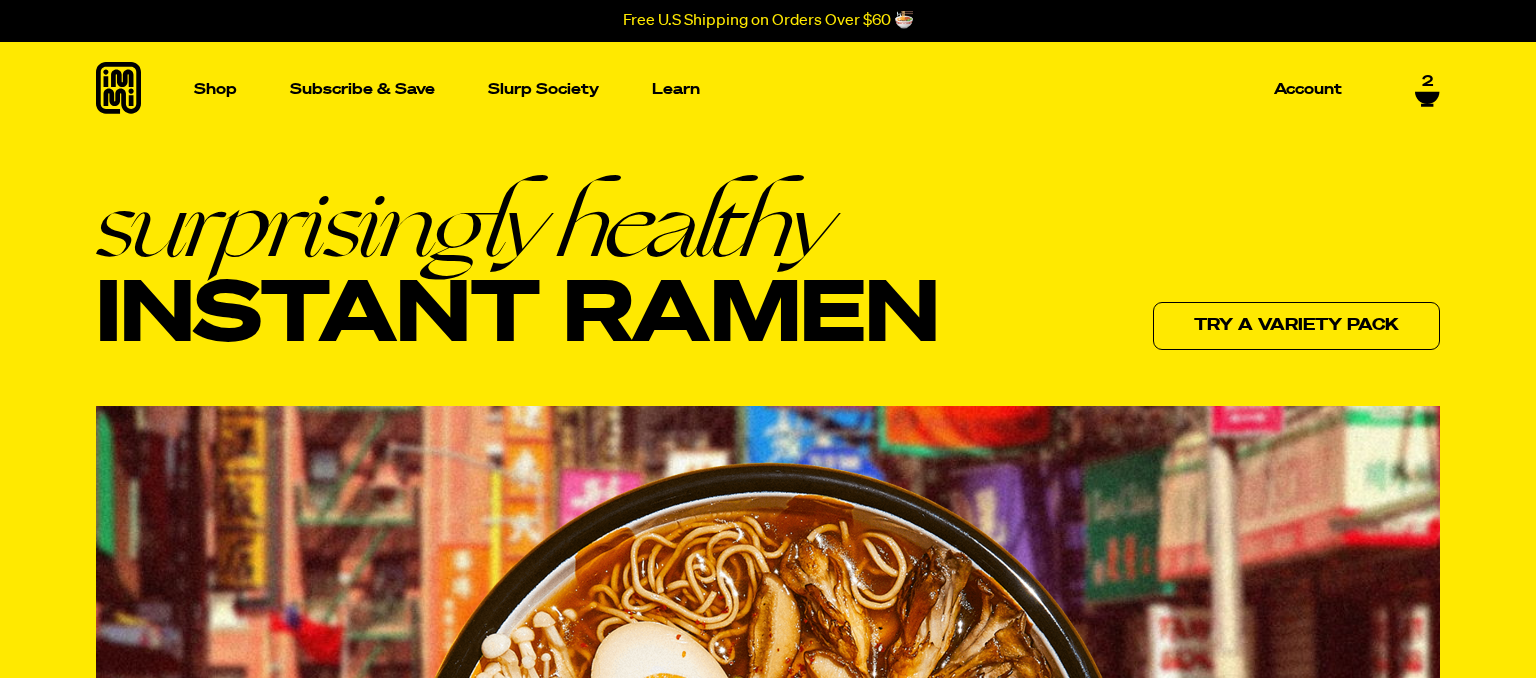 scroll, scrollTop: 0, scrollLeft: 0, axis: both 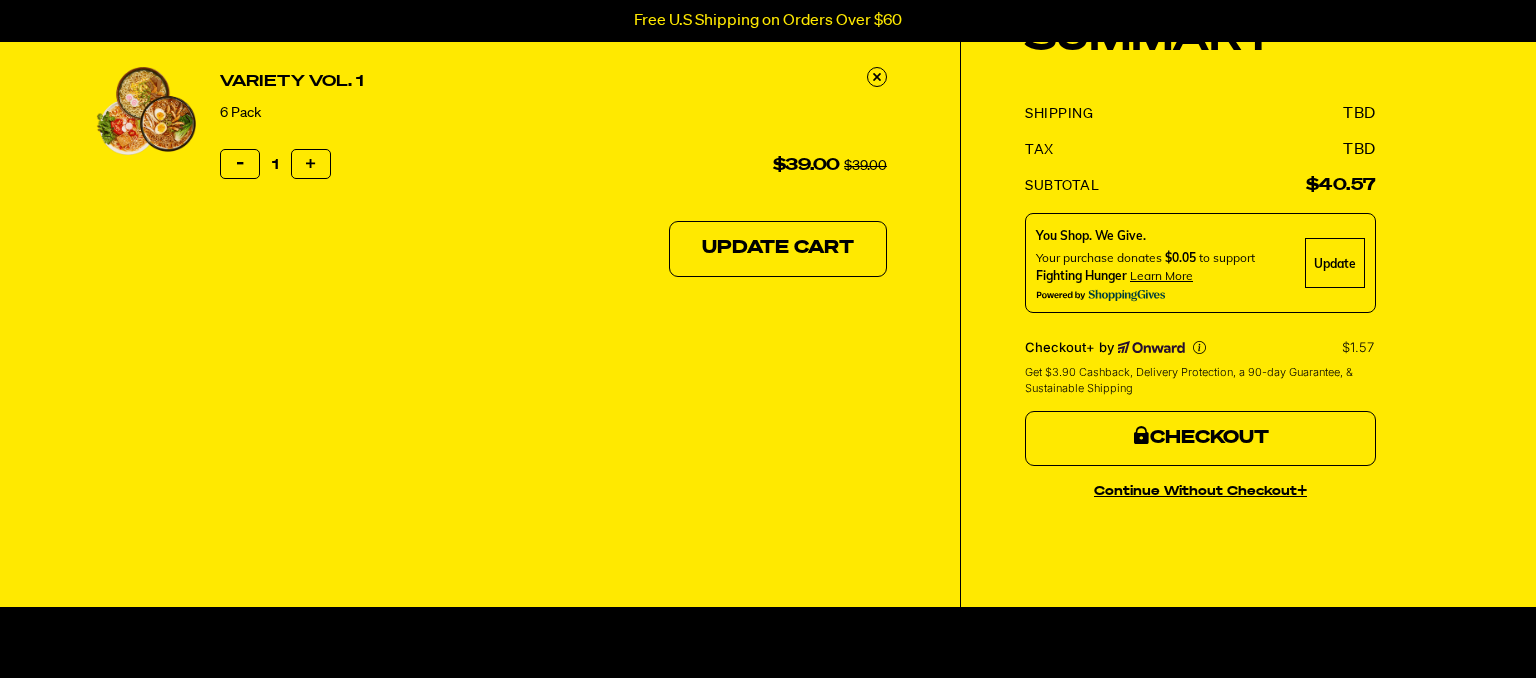 click on "Checkout" at bounding box center (1200, 439) 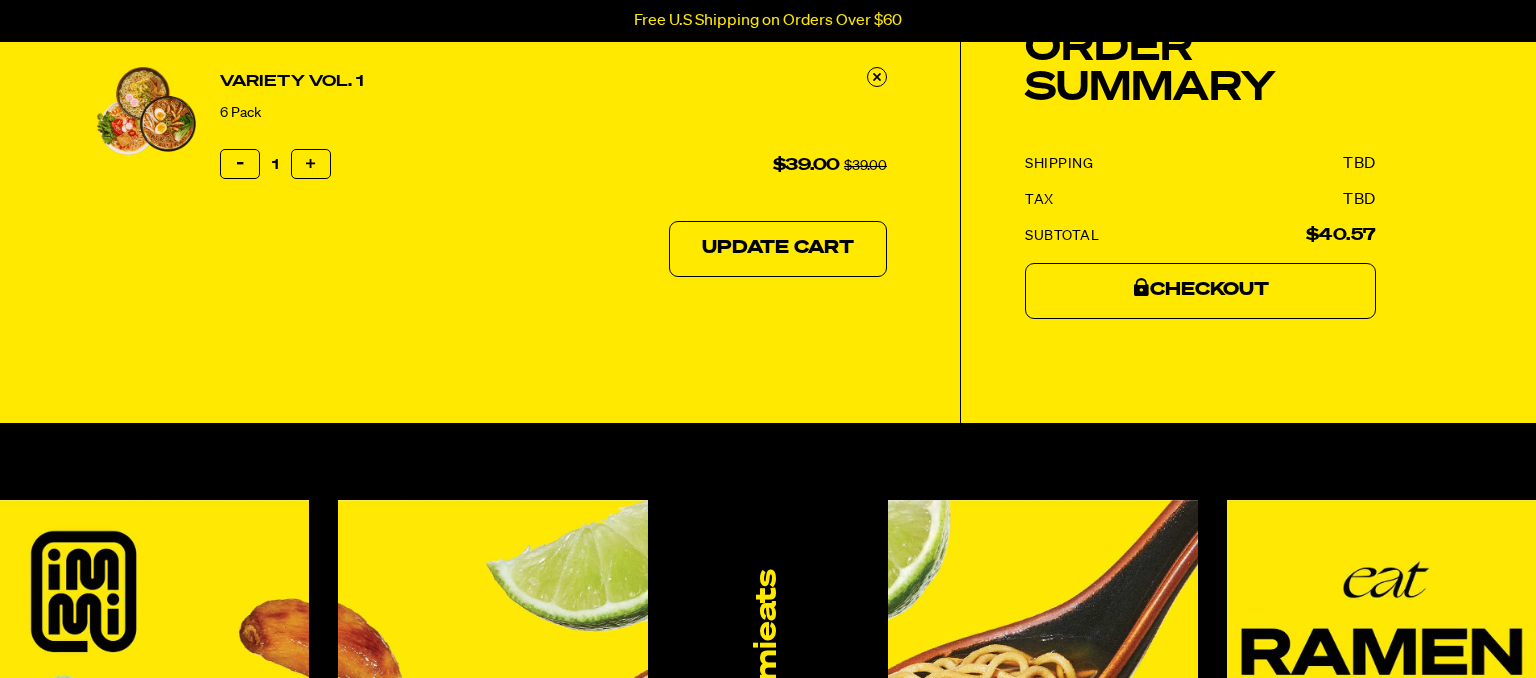 scroll, scrollTop: 192, scrollLeft: 0, axis: vertical 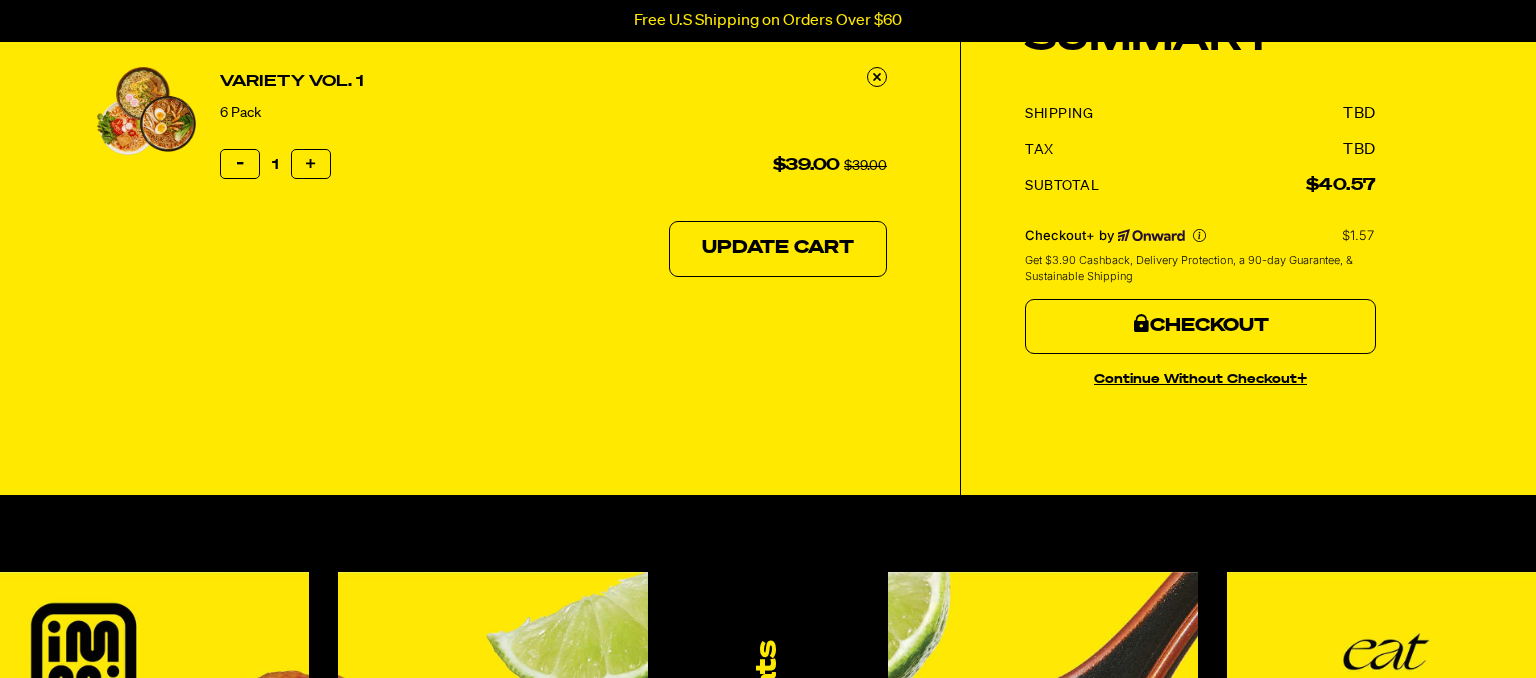 click on "Checkout" at bounding box center [1200, 327] 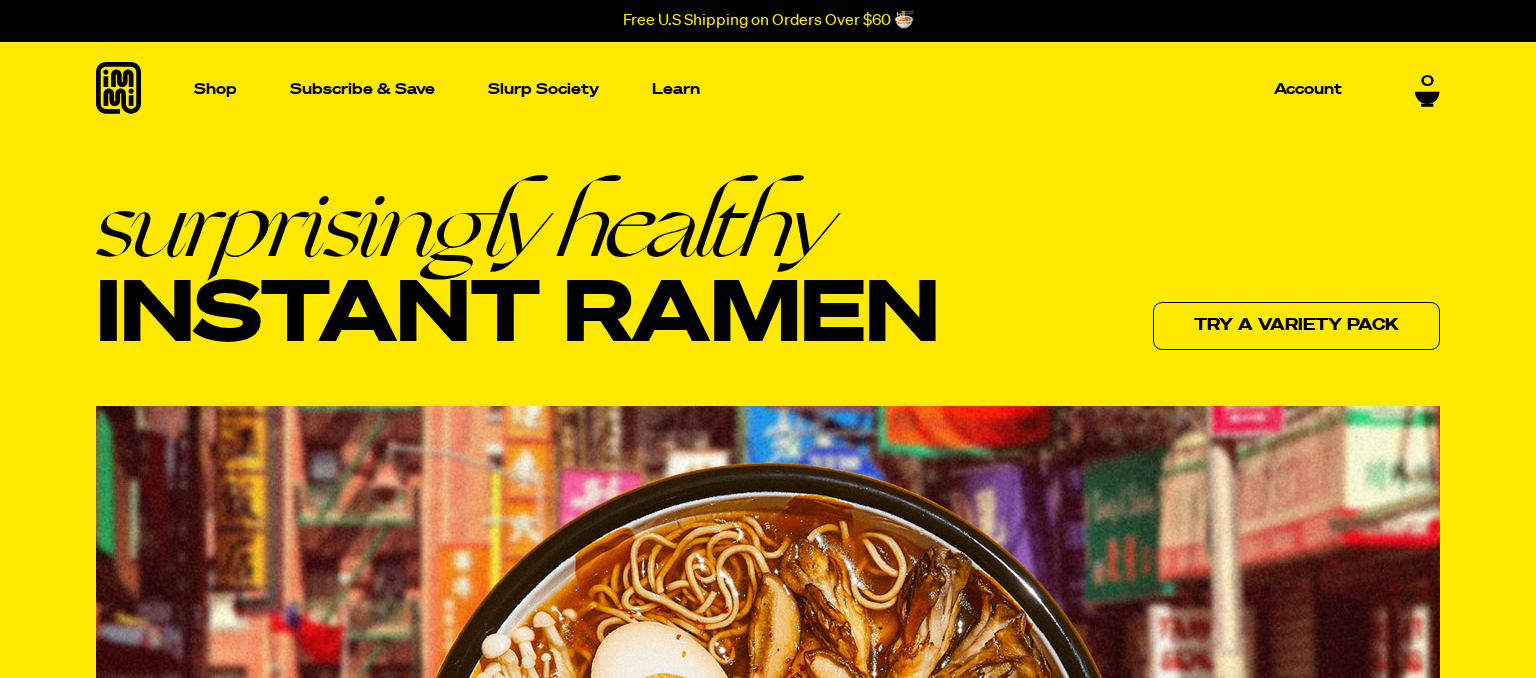 scroll, scrollTop: 0, scrollLeft: 0, axis: both 